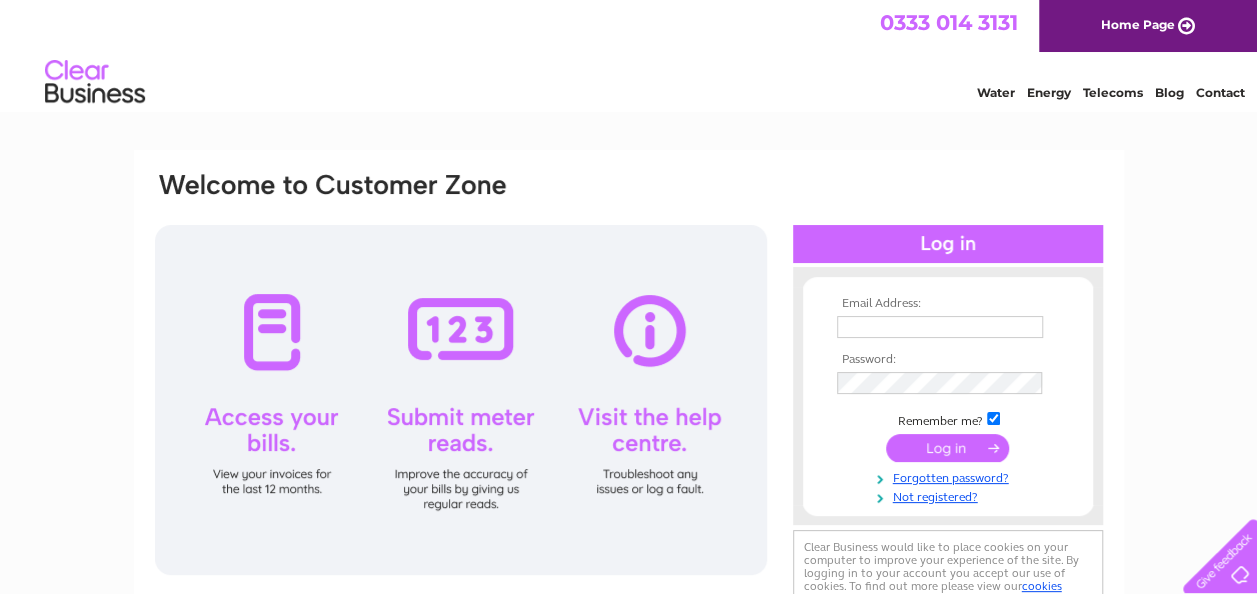 scroll, scrollTop: 0, scrollLeft: 0, axis: both 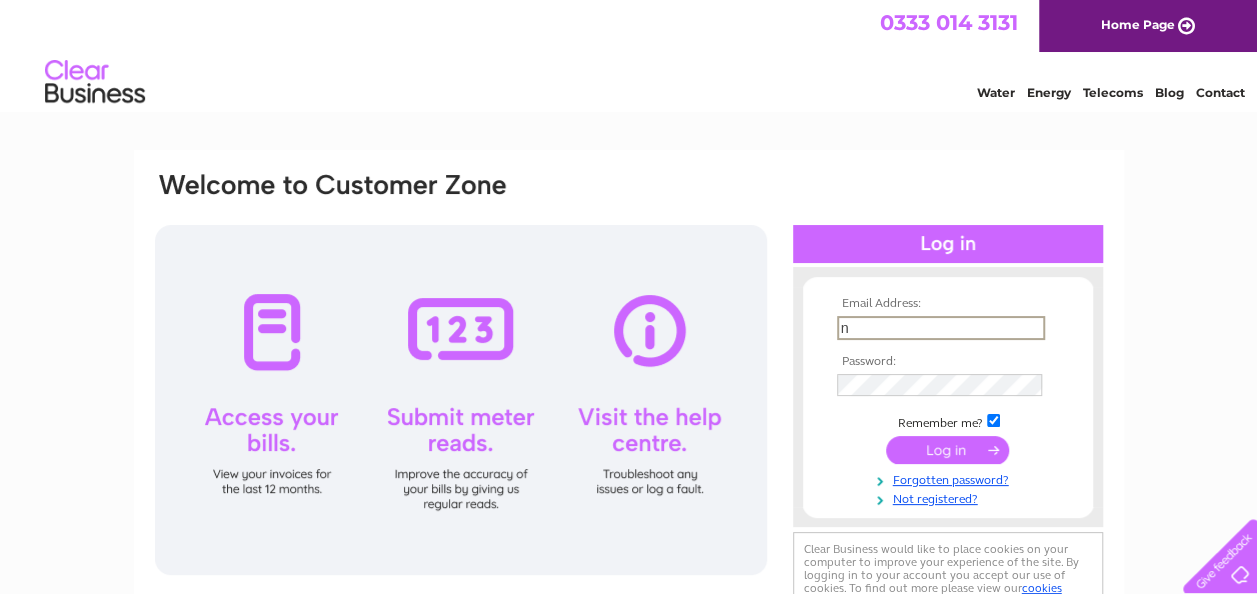 type on "n.jardine@hotmail.co.uk" 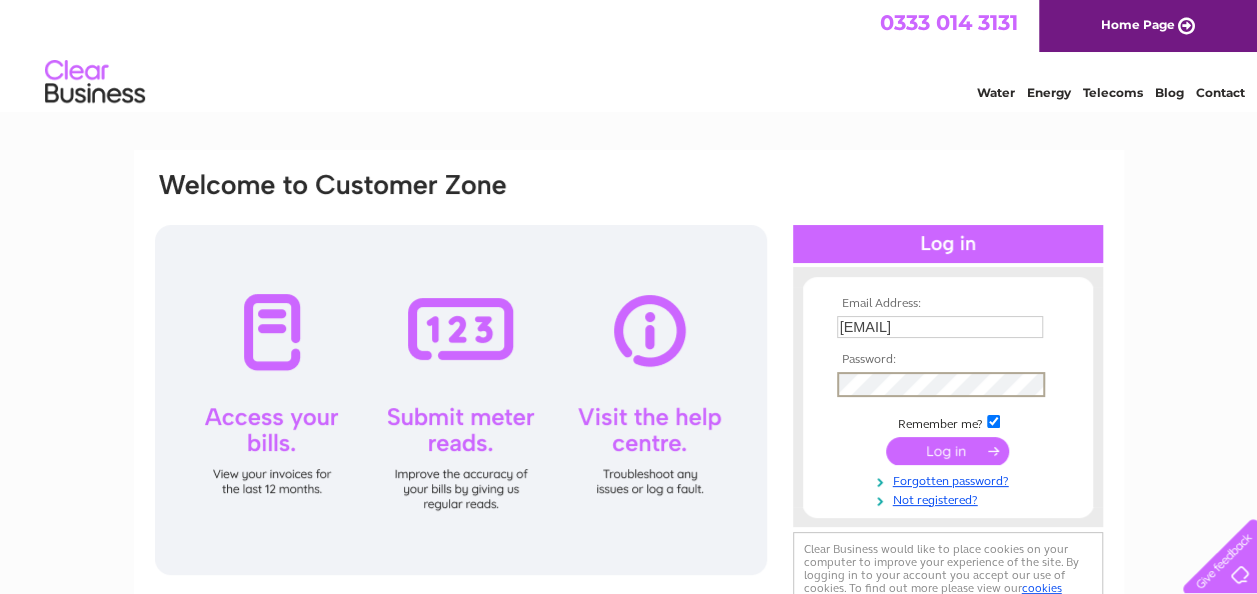 click at bounding box center [947, 451] 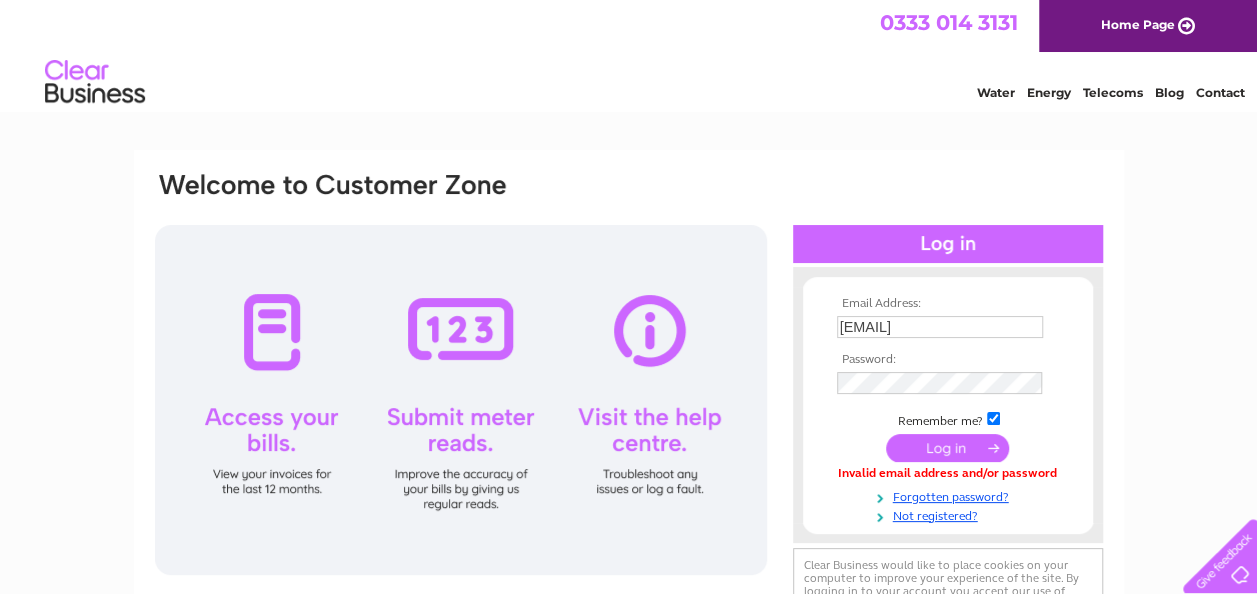 scroll, scrollTop: 0, scrollLeft: 0, axis: both 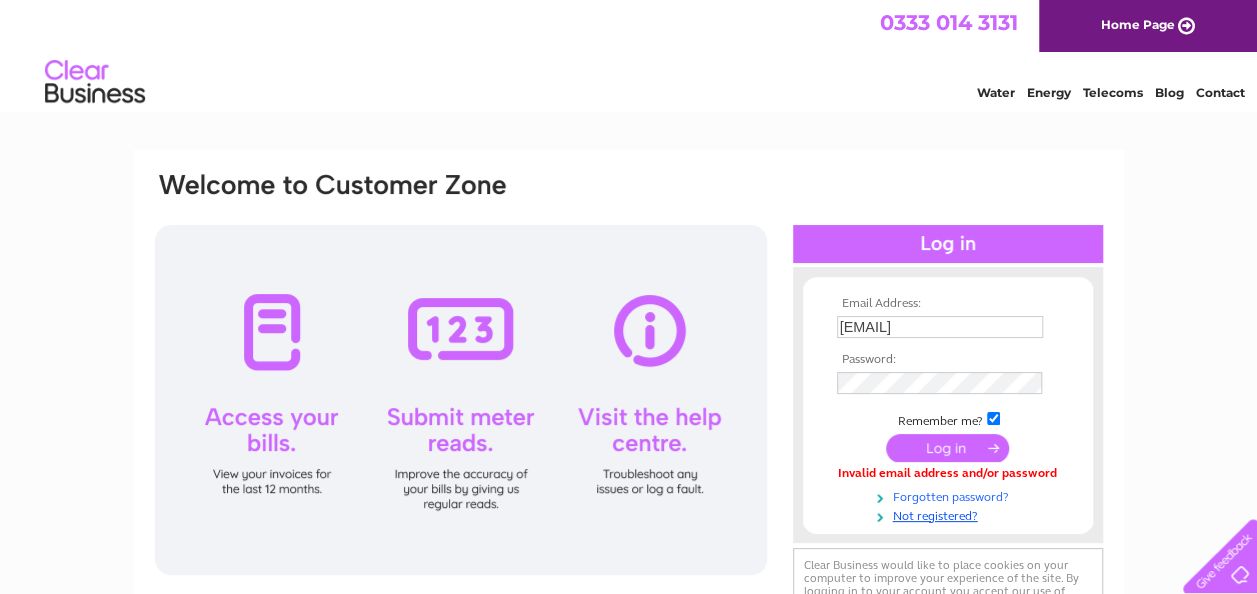 click on "Forgotten password?" at bounding box center (950, 495) 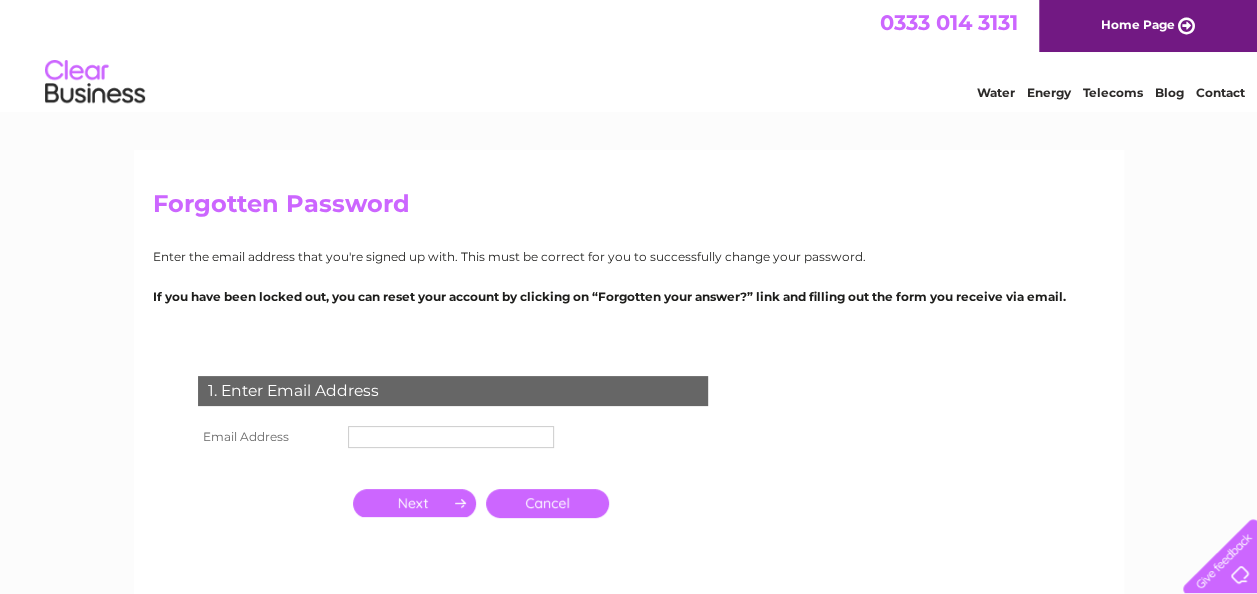 scroll, scrollTop: 0, scrollLeft: 0, axis: both 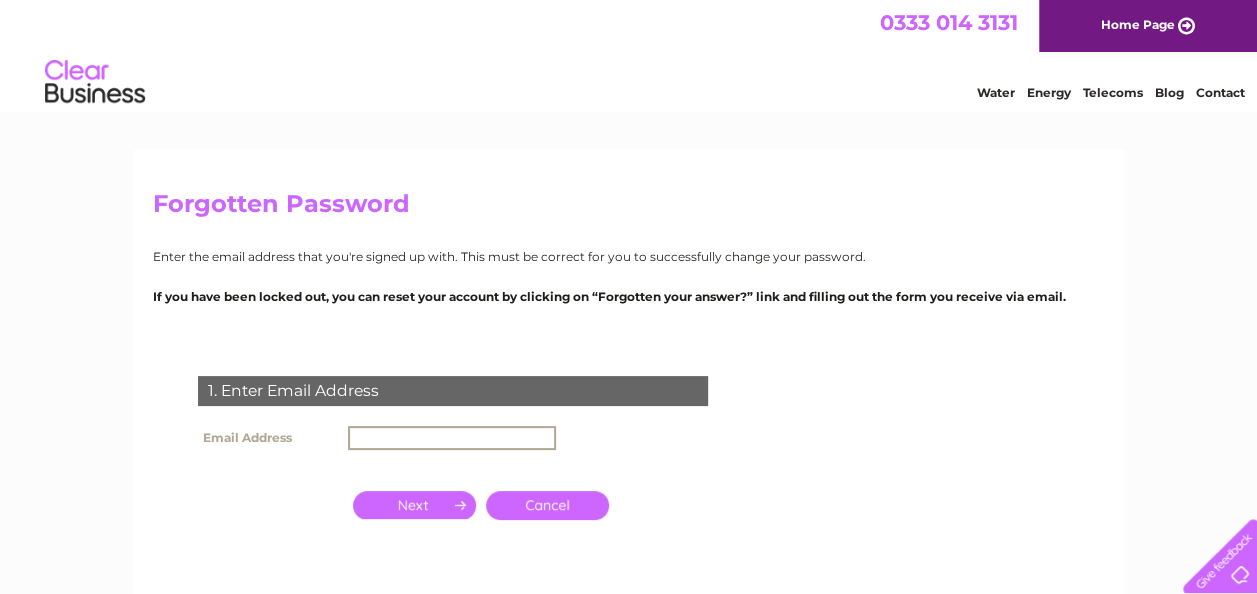 click at bounding box center [452, 438] 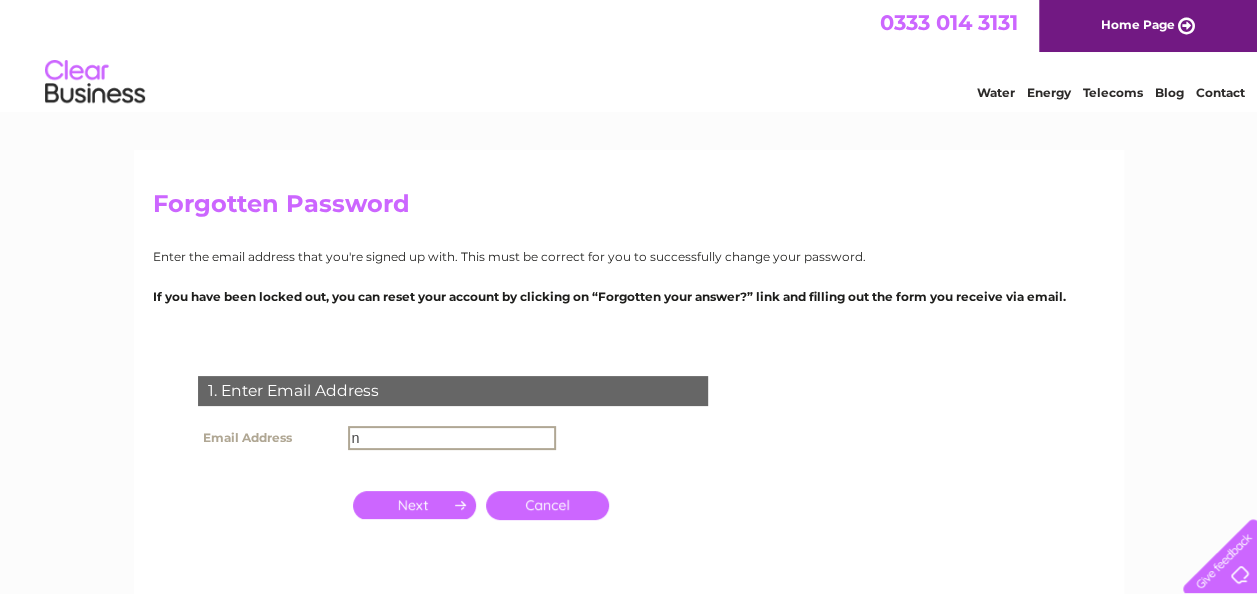 type on "[EMAIL]" 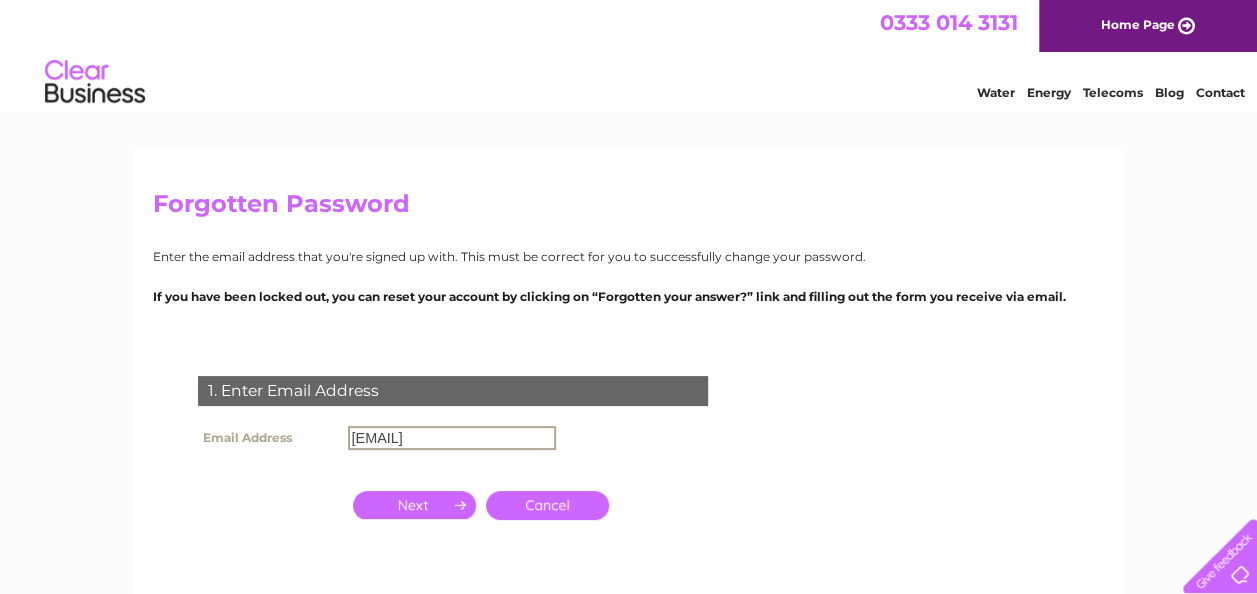 click at bounding box center [414, 505] 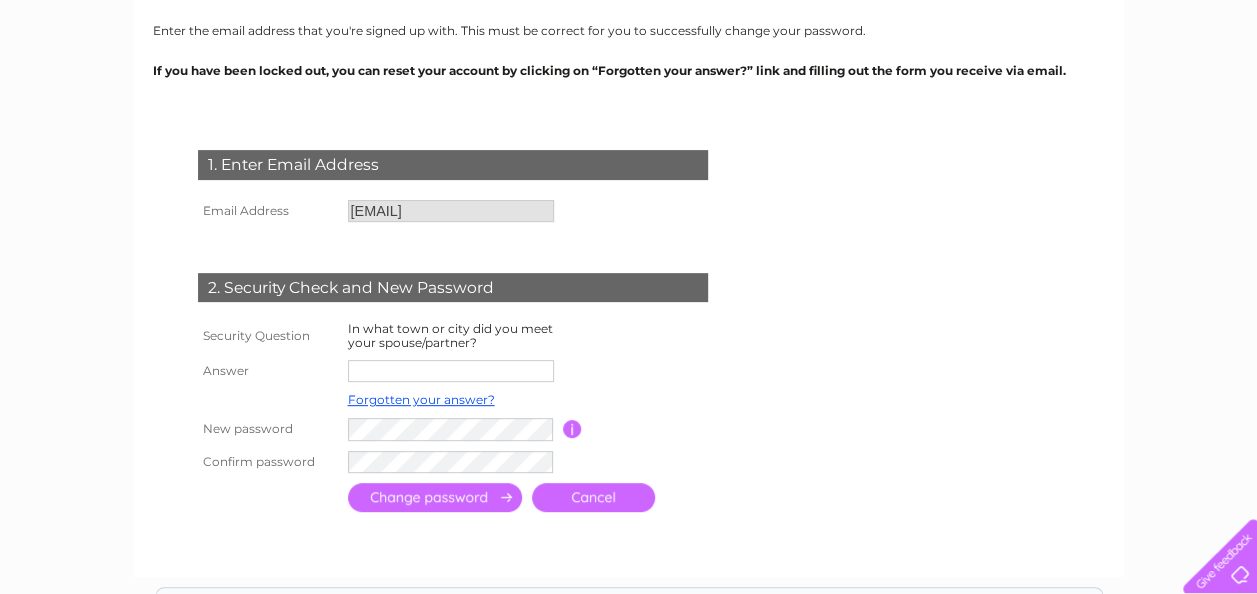 scroll, scrollTop: 266, scrollLeft: 0, axis: vertical 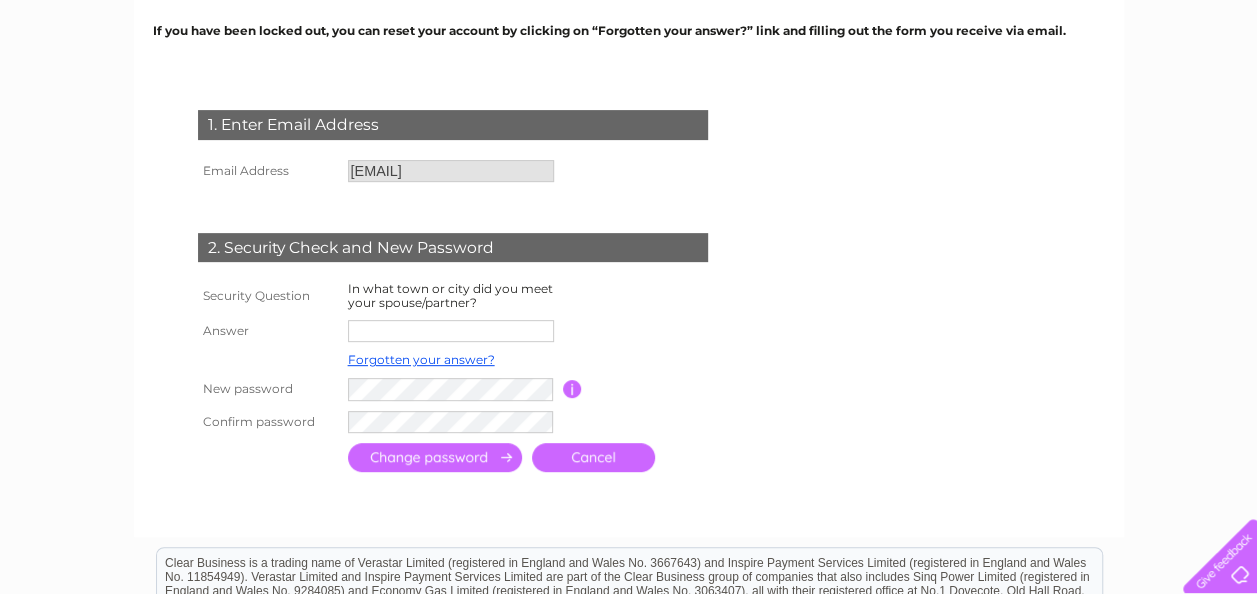 click at bounding box center [451, 331] 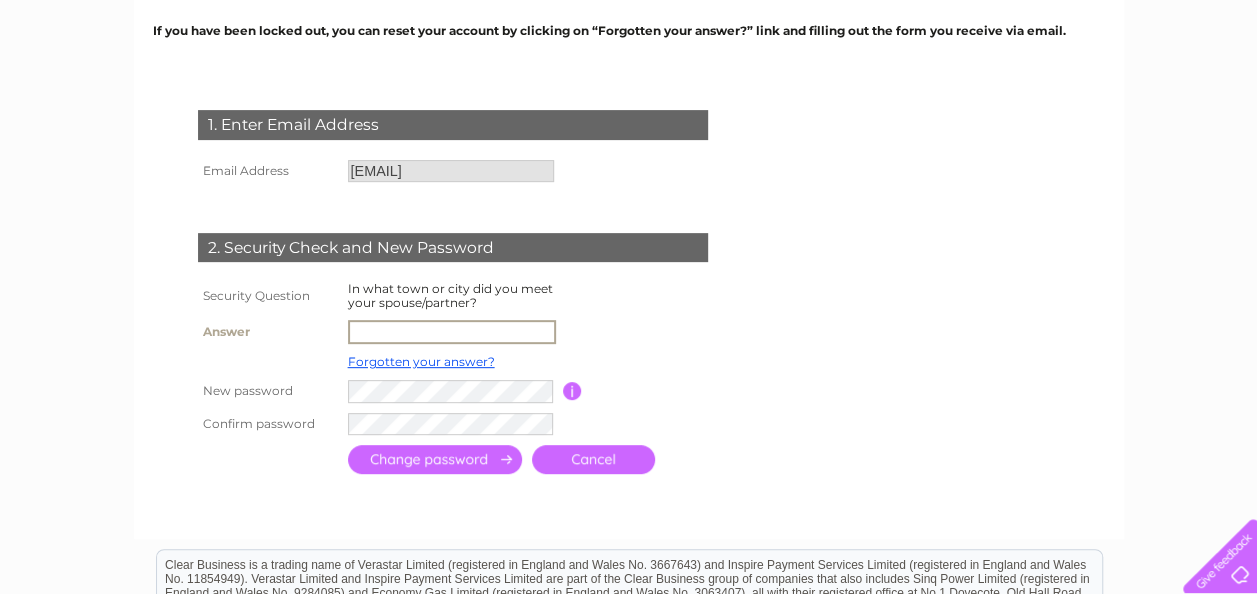 type on "galashiels" 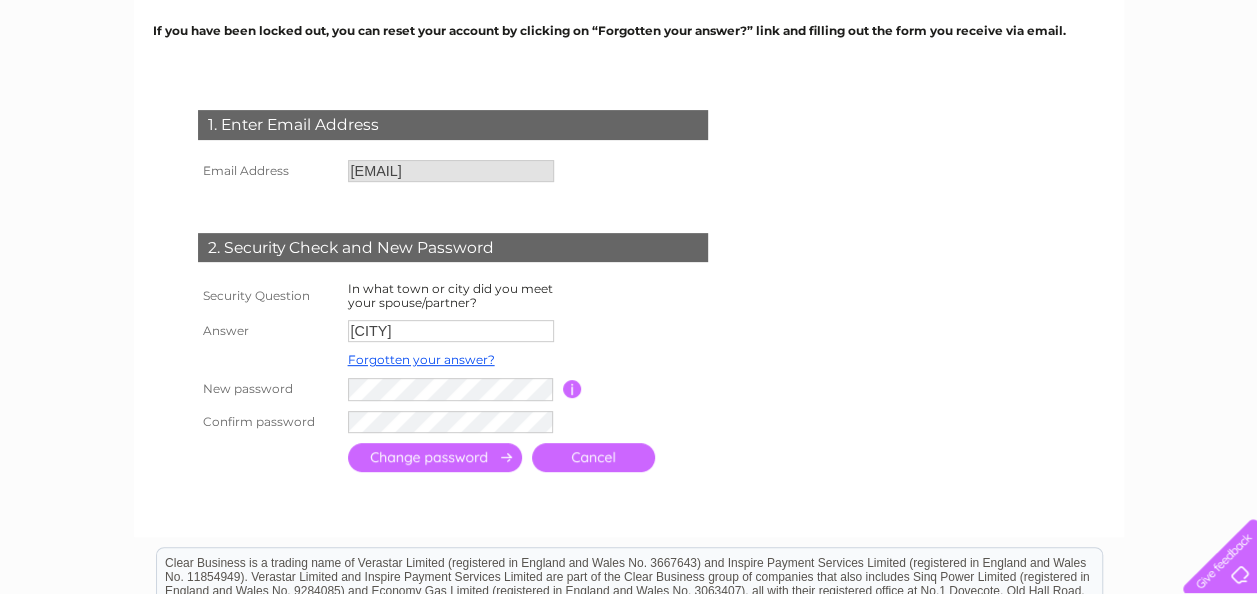 click at bounding box center [435, 457] 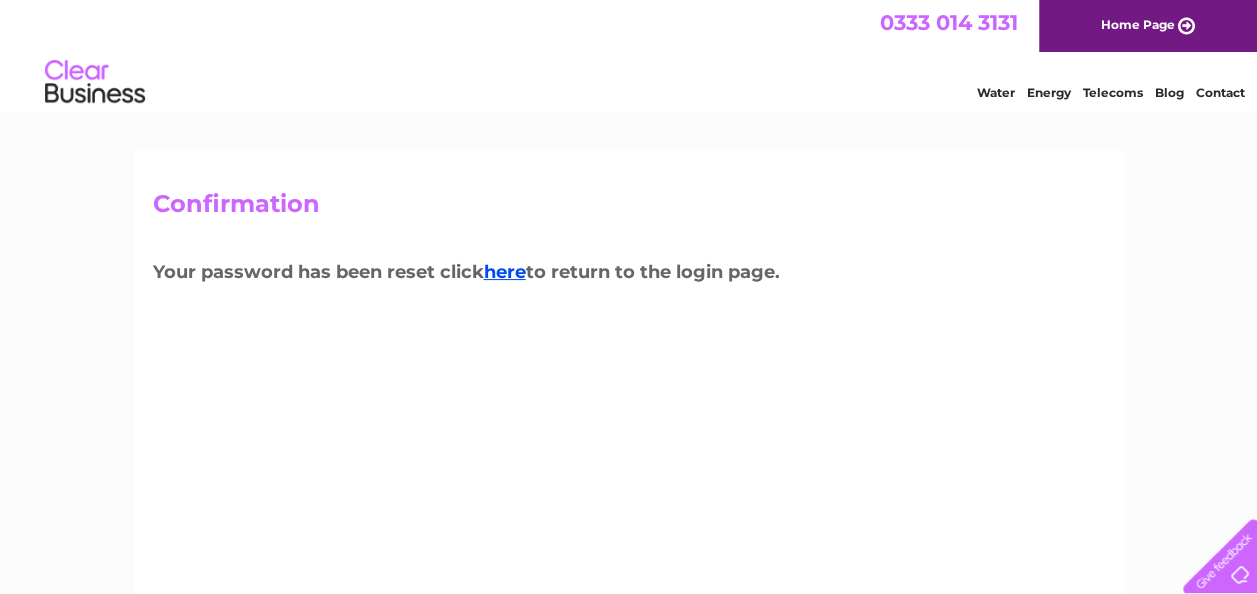 scroll, scrollTop: 0, scrollLeft: 0, axis: both 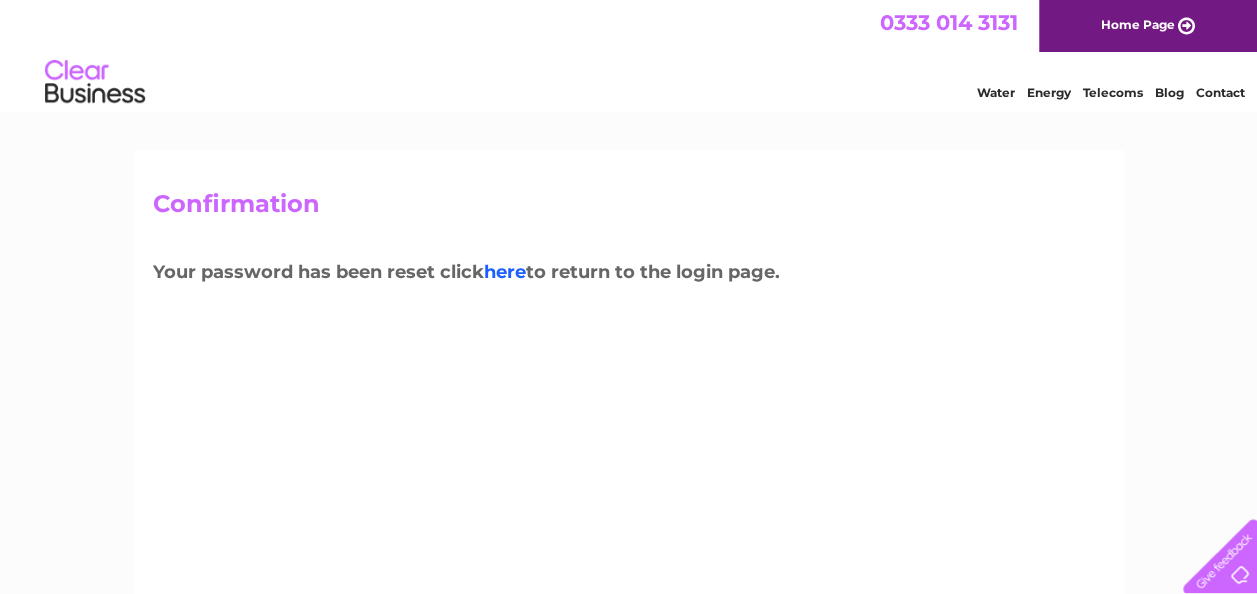 click on "here" at bounding box center (505, 272) 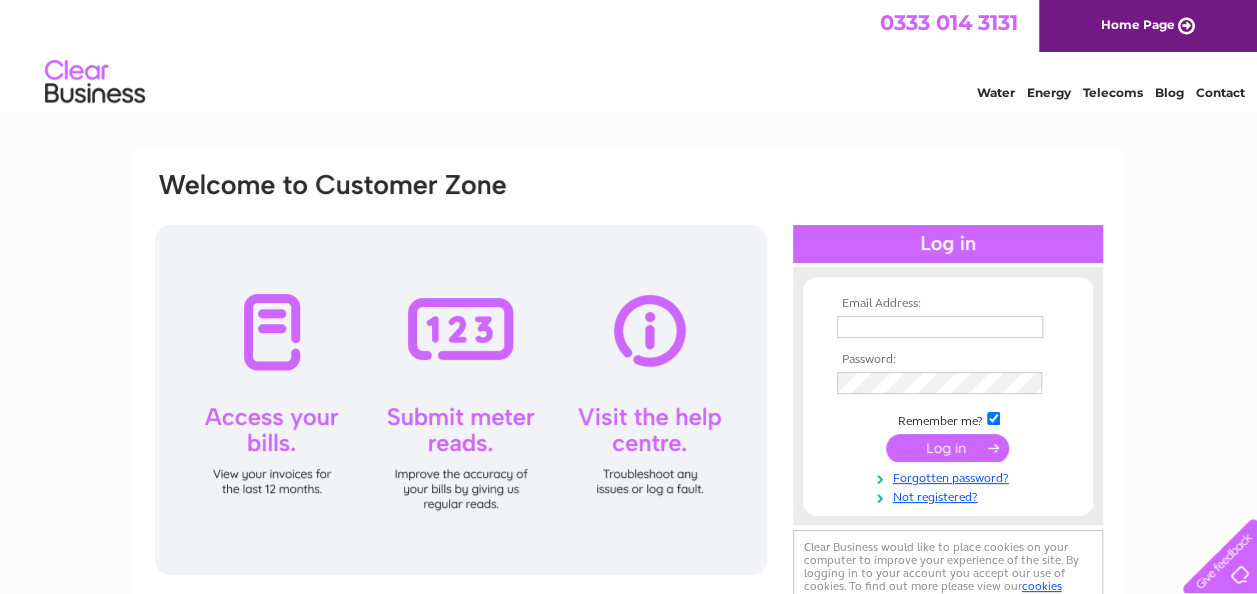 scroll, scrollTop: 0, scrollLeft: 0, axis: both 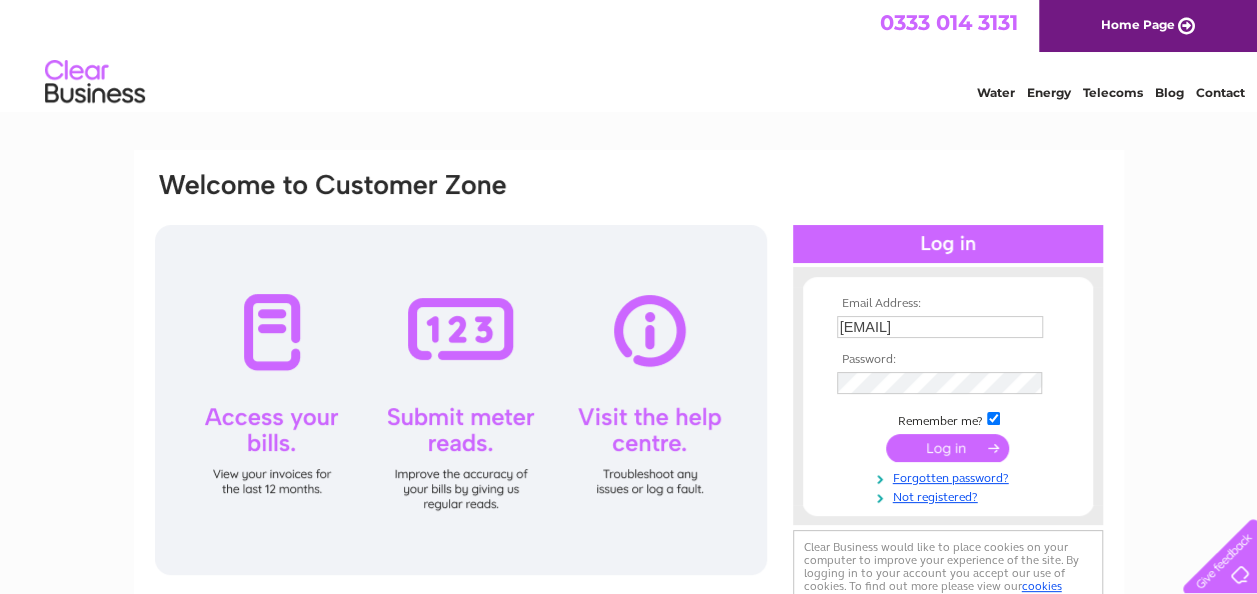 click at bounding box center [947, 448] 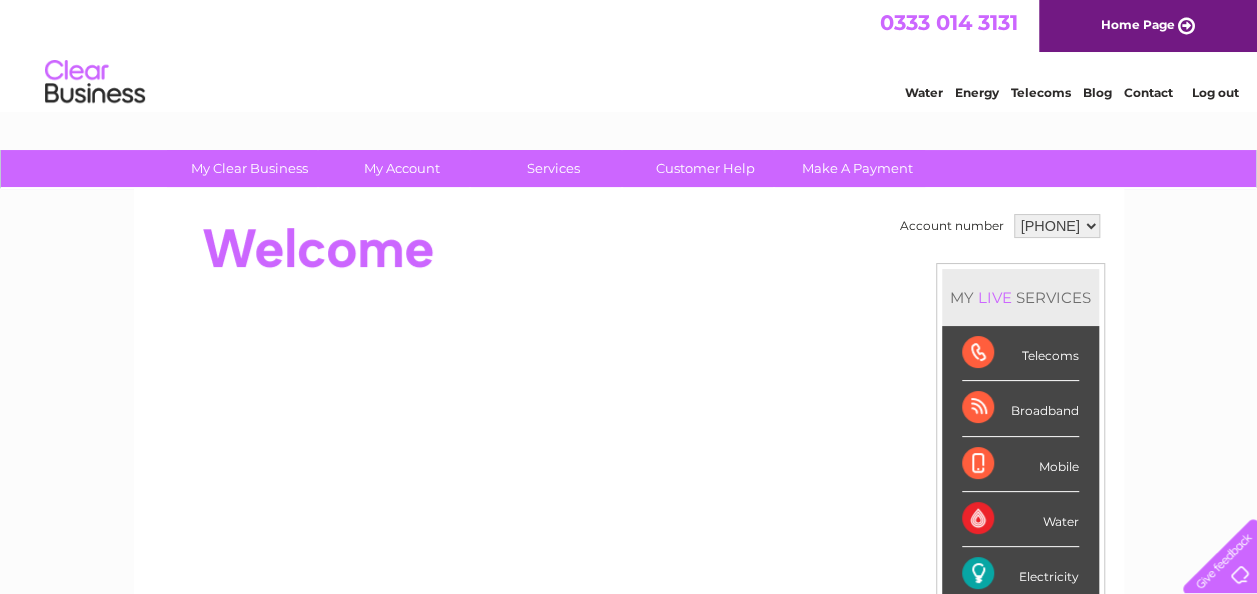 scroll, scrollTop: 0, scrollLeft: 0, axis: both 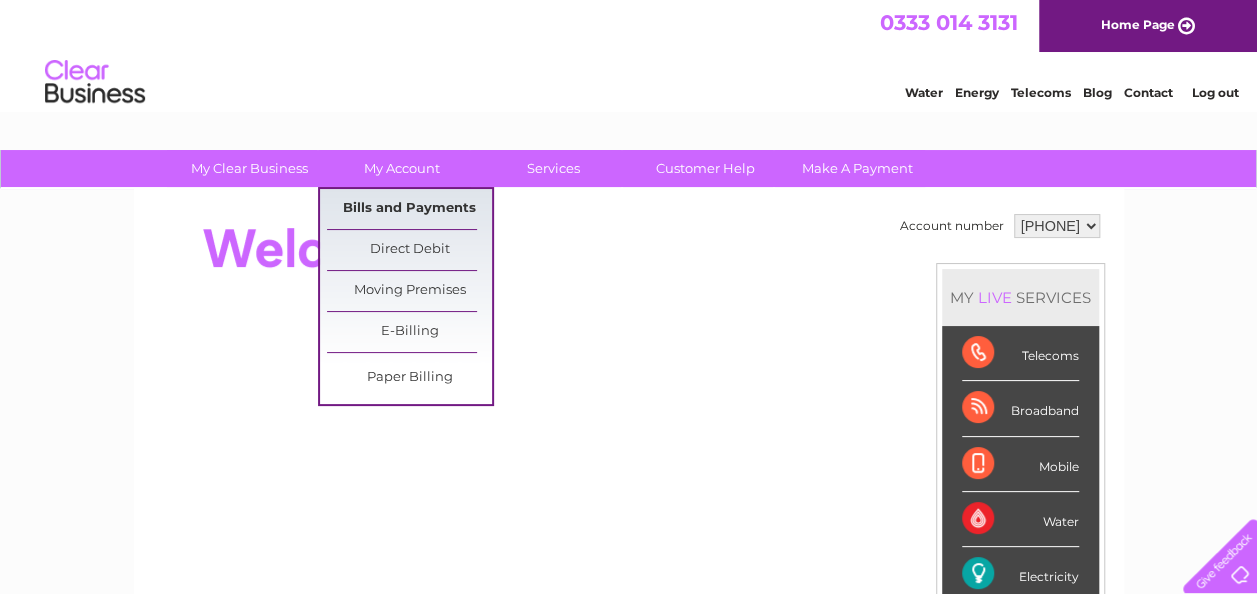 click on "Bills and Payments" at bounding box center (409, 209) 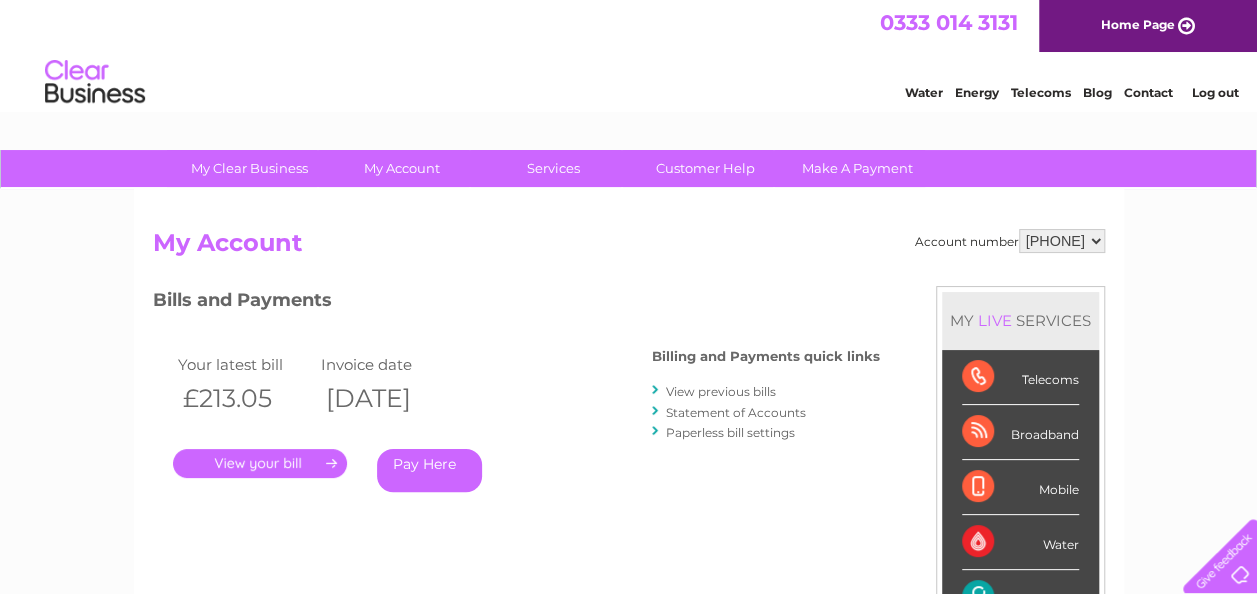 scroll, scrollTop: 0, scrollLeft: 0, axis: both 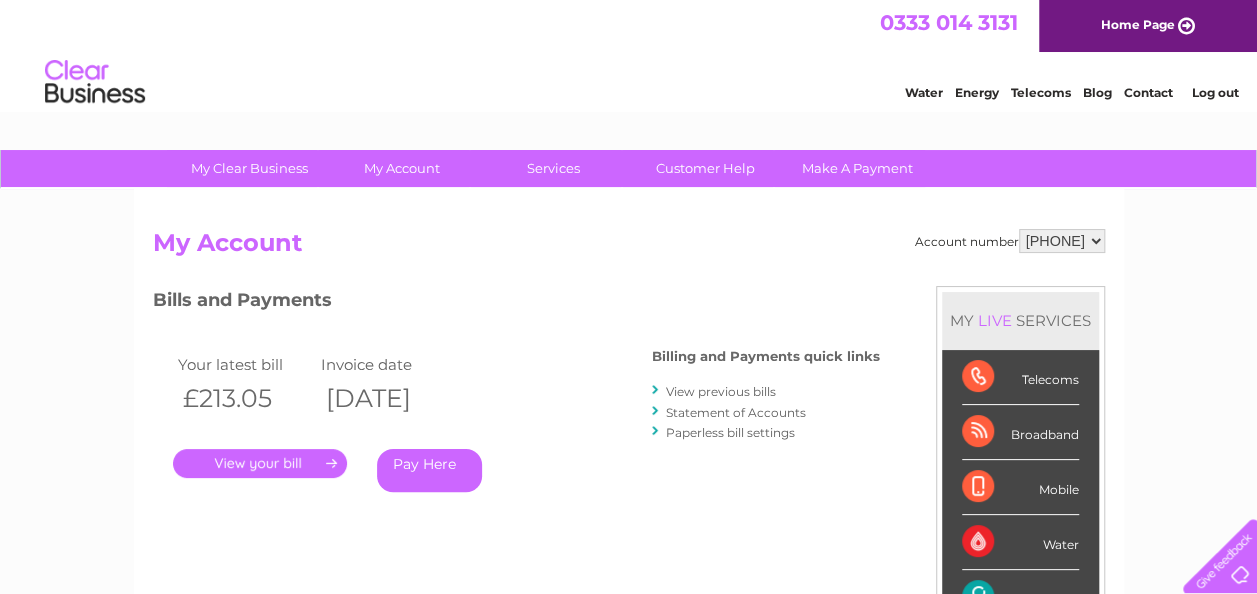 click on "Pay Here" at bounding box center (429, 470) 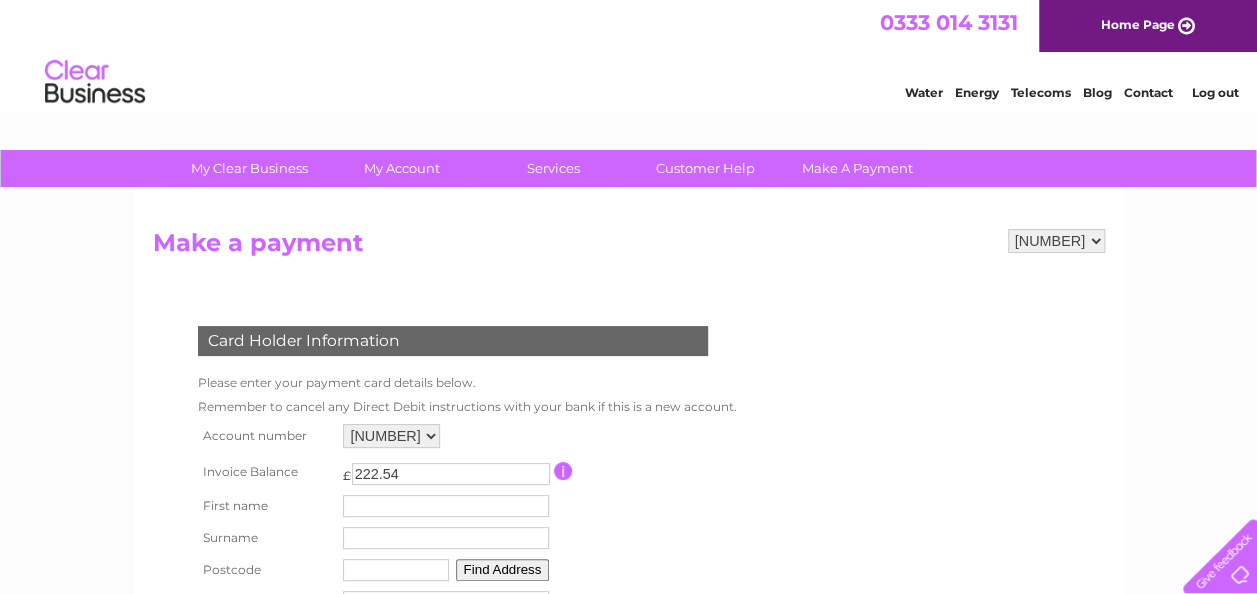 scroll, scrollTop: 0, scrollLeft: 0, axis: both 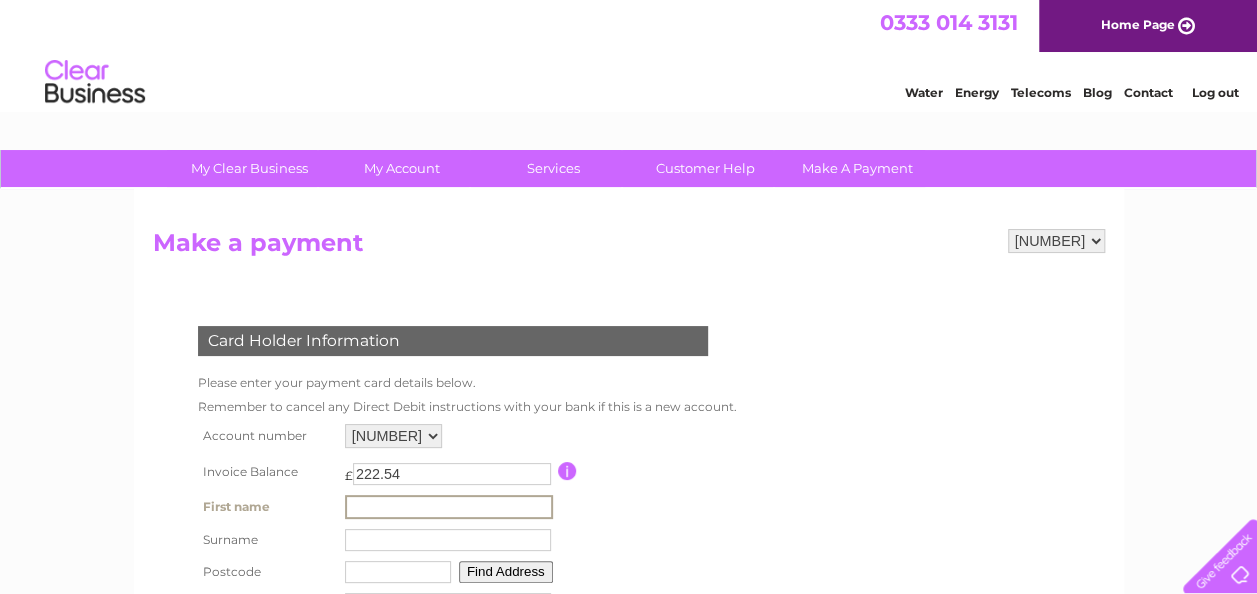 click at bounding box center (449, 507) 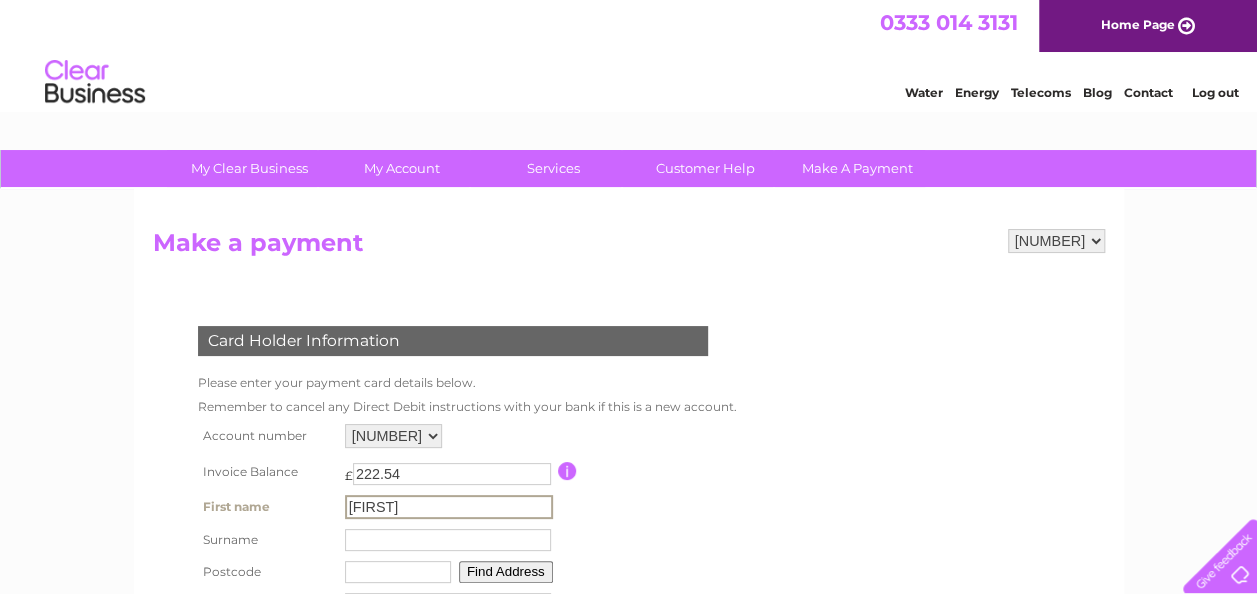 type on "[LAST]" 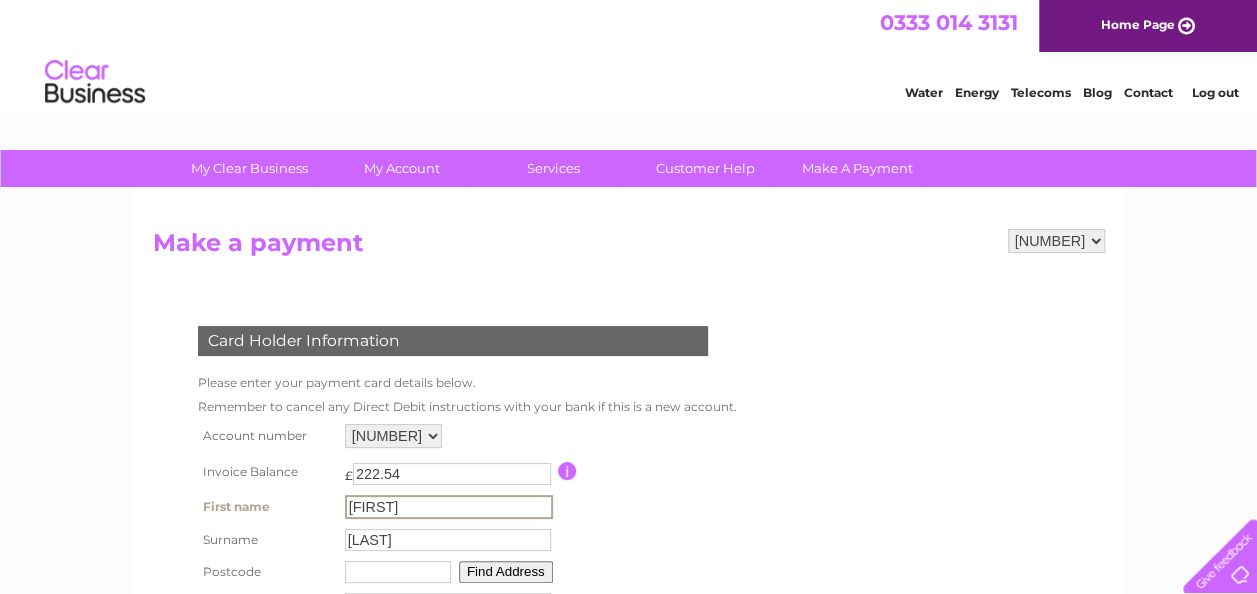 type on "[POSTAL_CODE]" 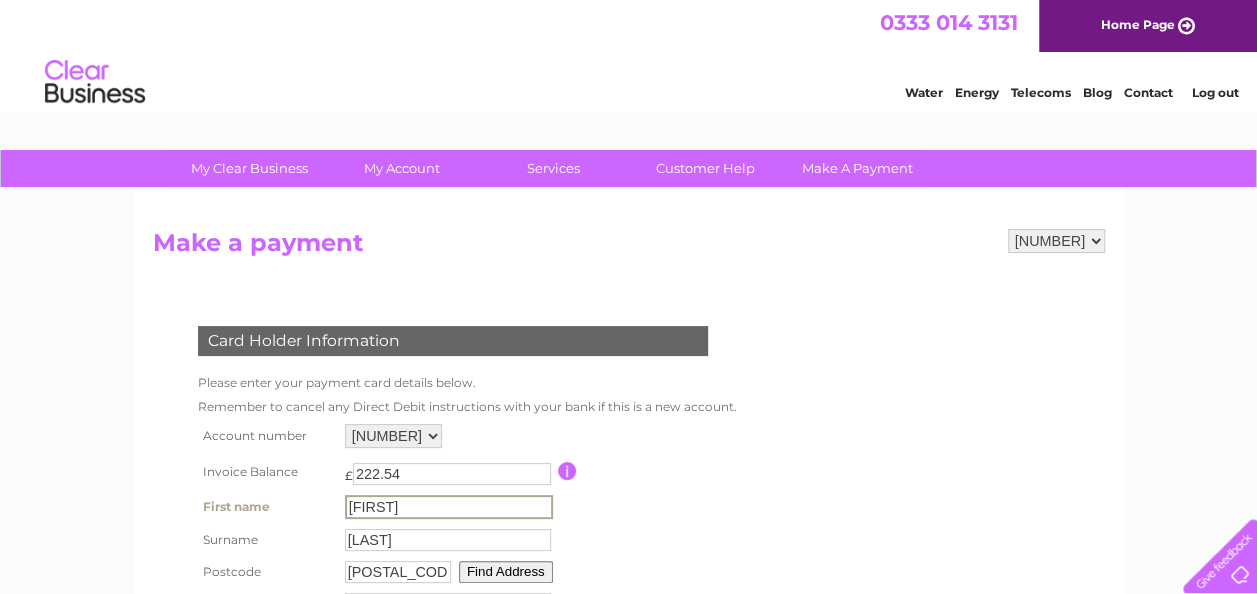type on "[NUMBER] [STREET]" 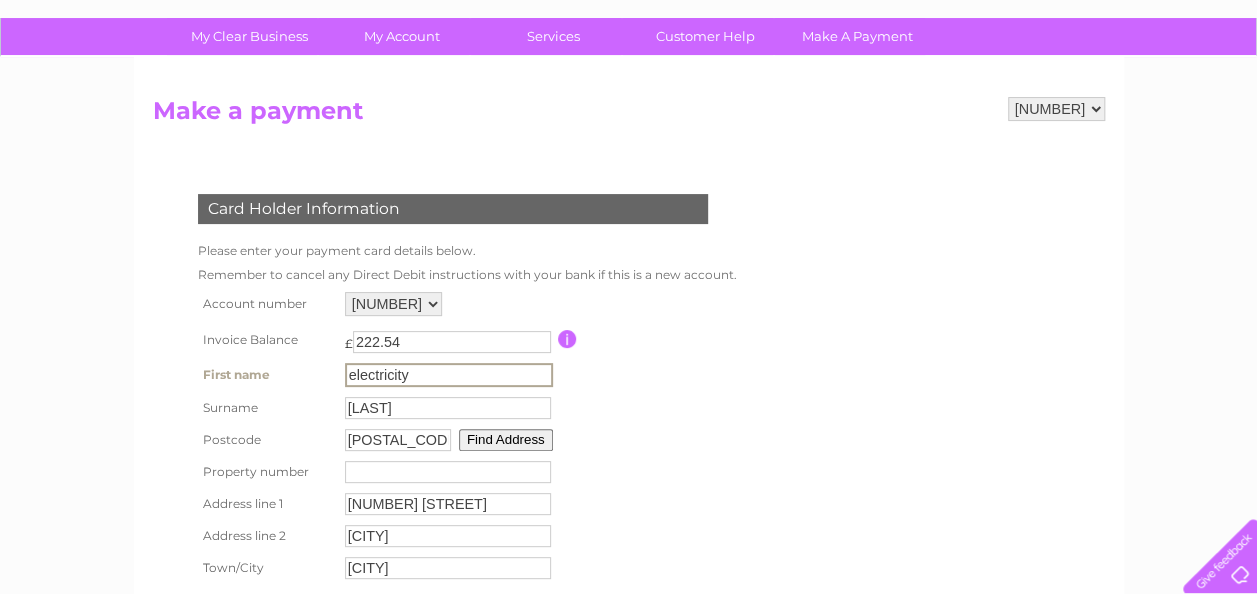scroll, scrollTop: 212, scrollLeft: 0, axis: vertical 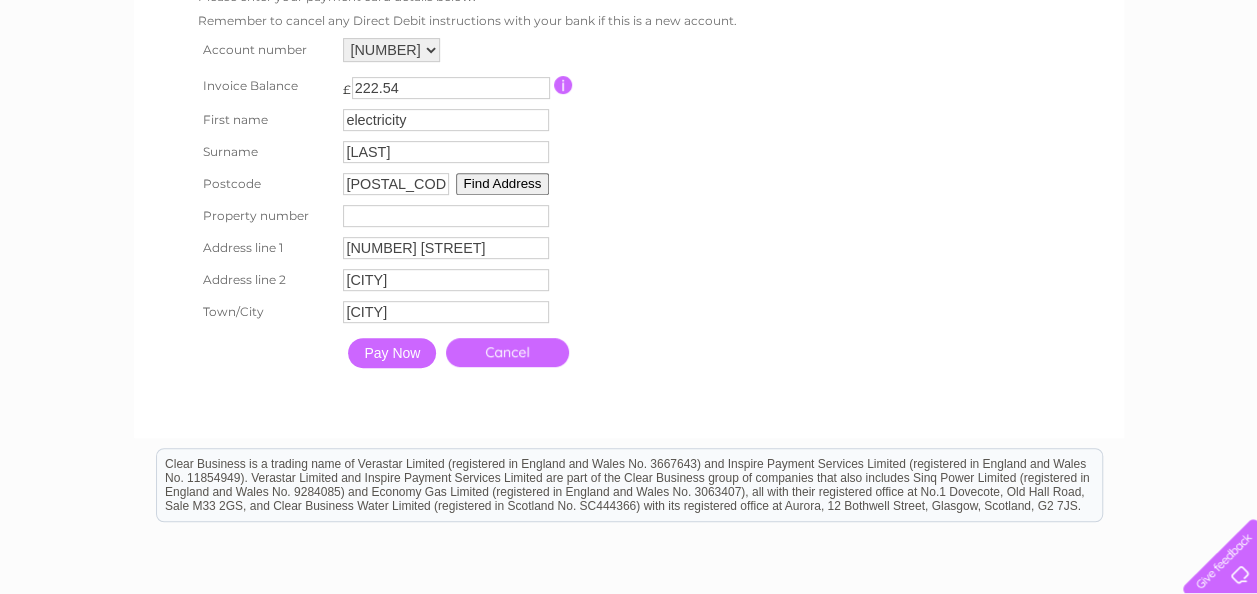 click at bounding box center (446, 216) 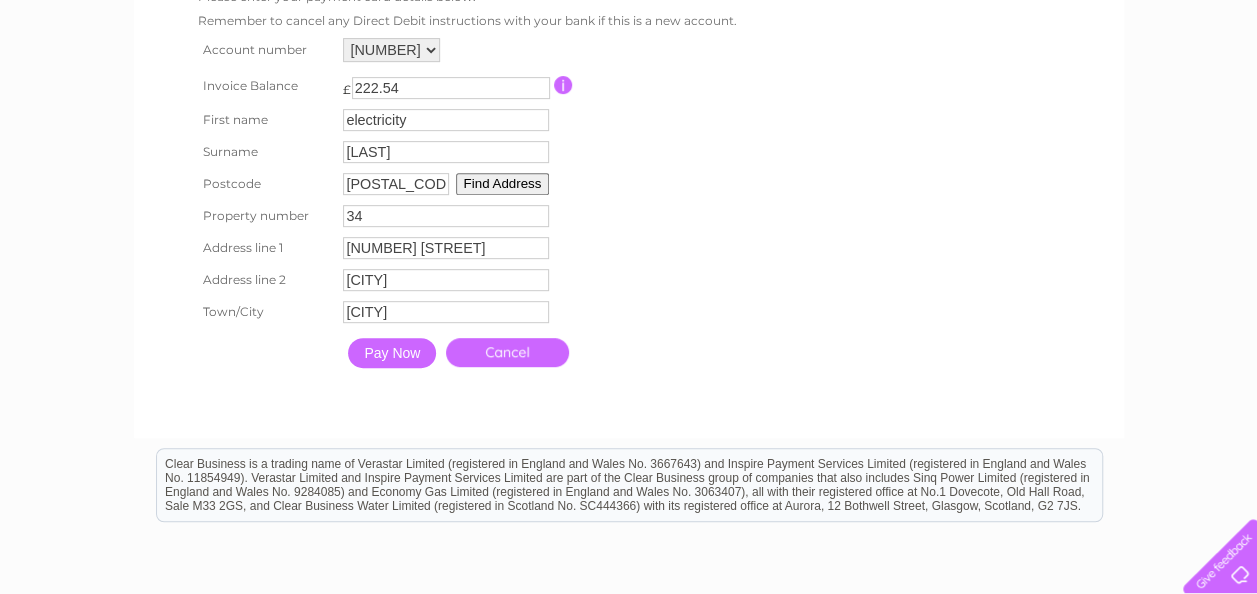type on "34" 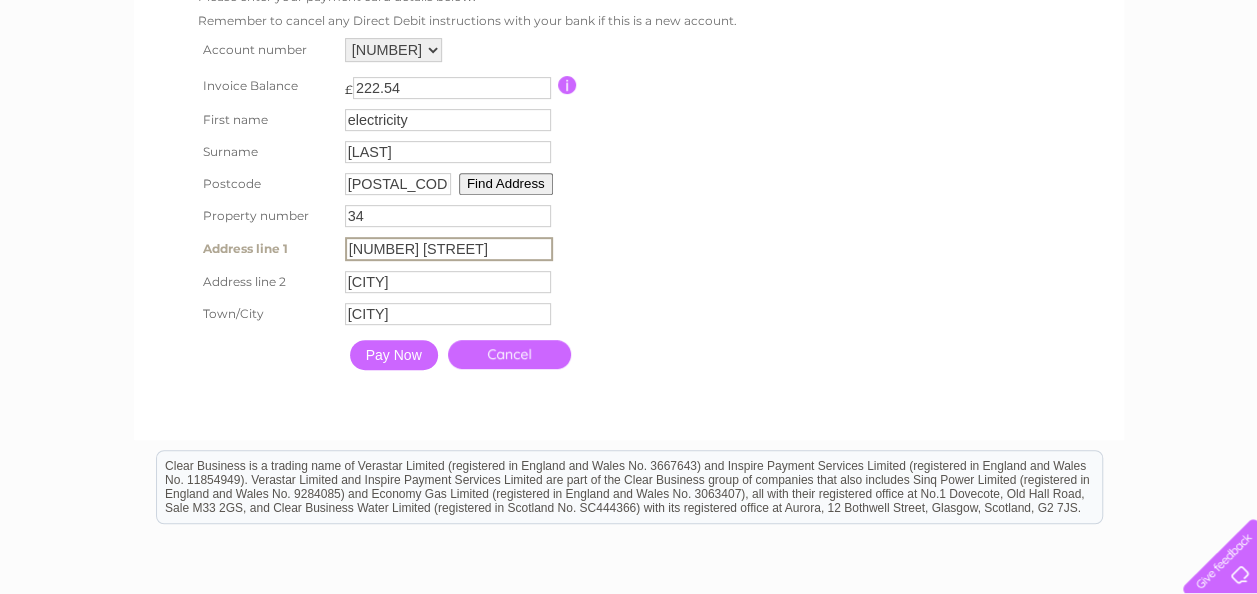 click on "[NUMBER] [STREET]" at bounding box center (449, 249) 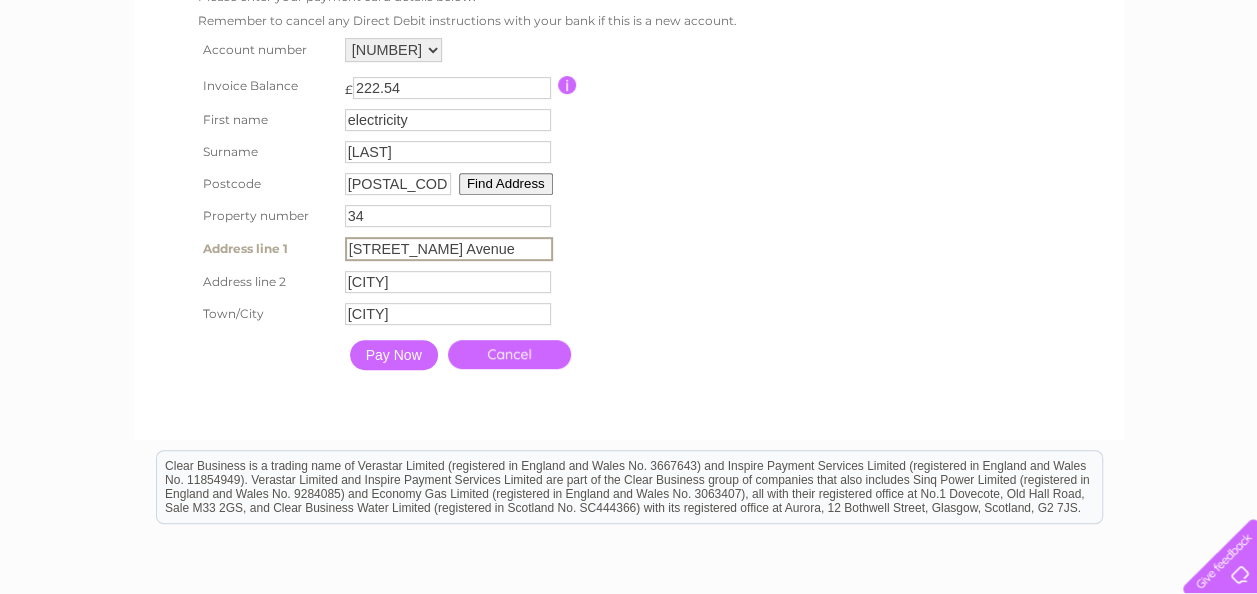 type on "[STREET_NAME] Avenue" 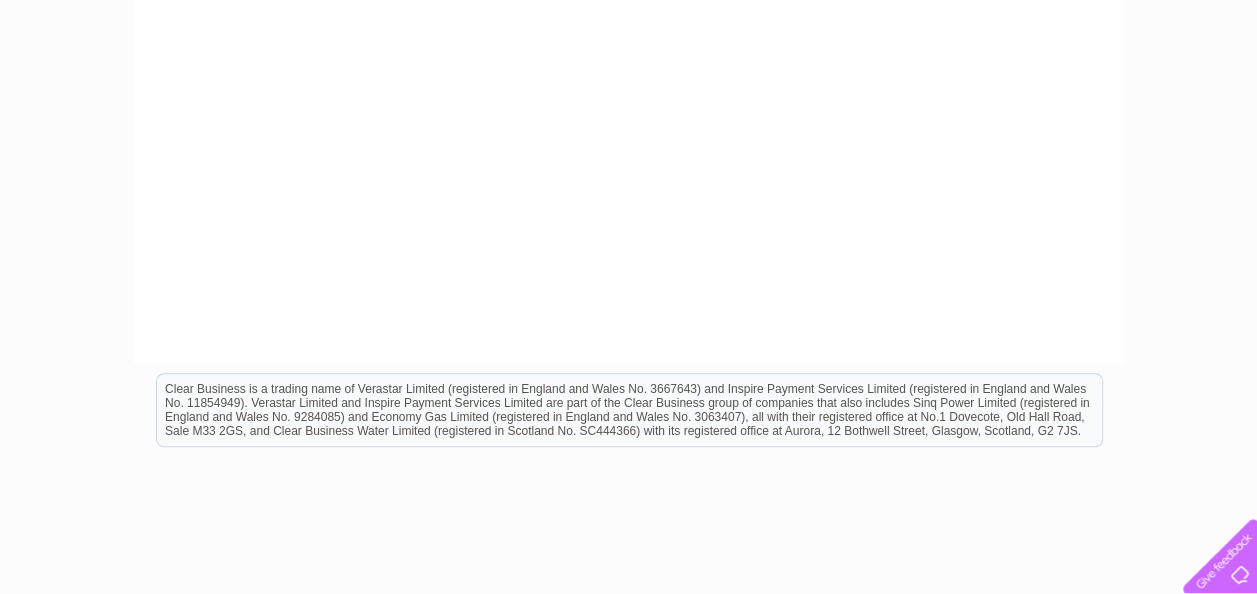 scroll, scrollTop: 0, scrollLeft: 0, axis: both 